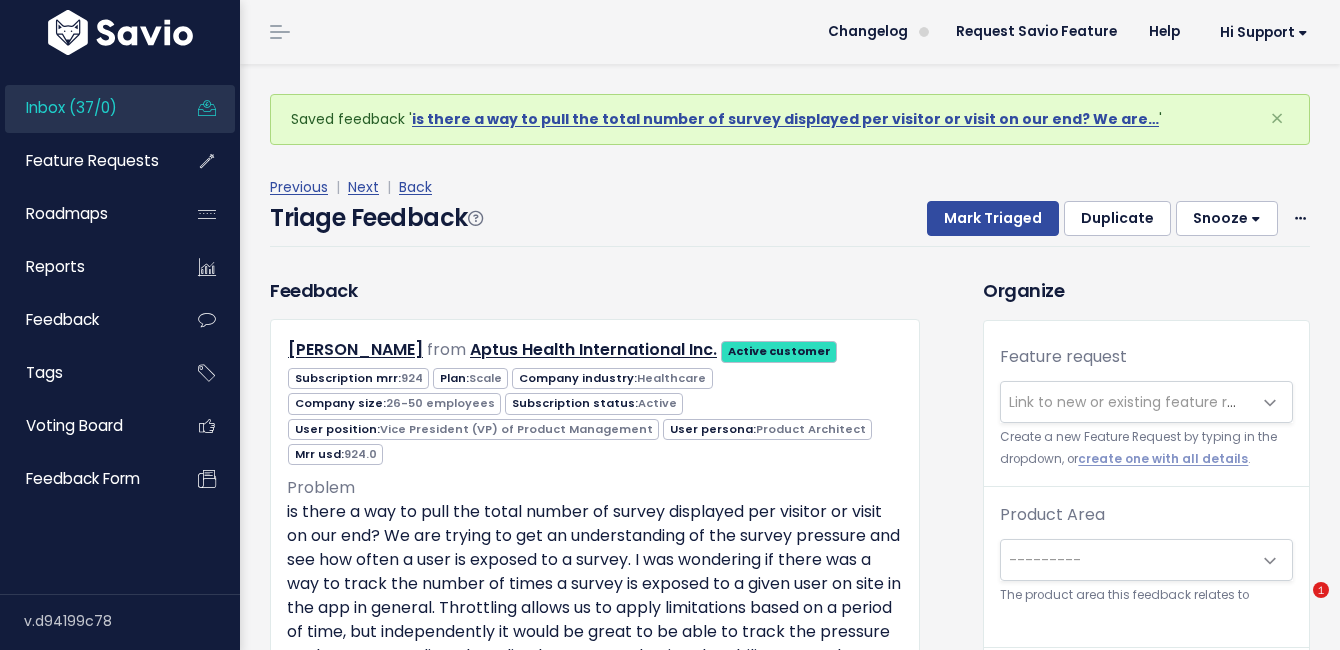 scroll, scrollTop: 0, scrollLeft: 0, axis: both 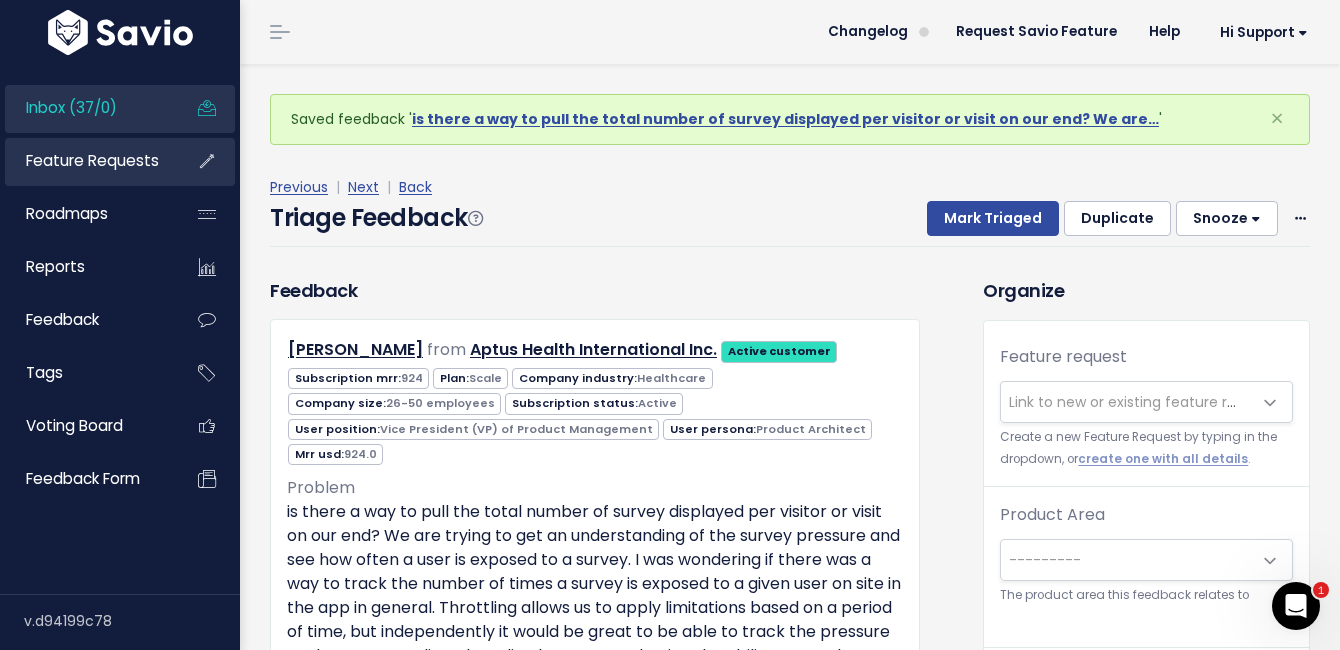 click on "Feature Requests" at bounding box center [92, 160] 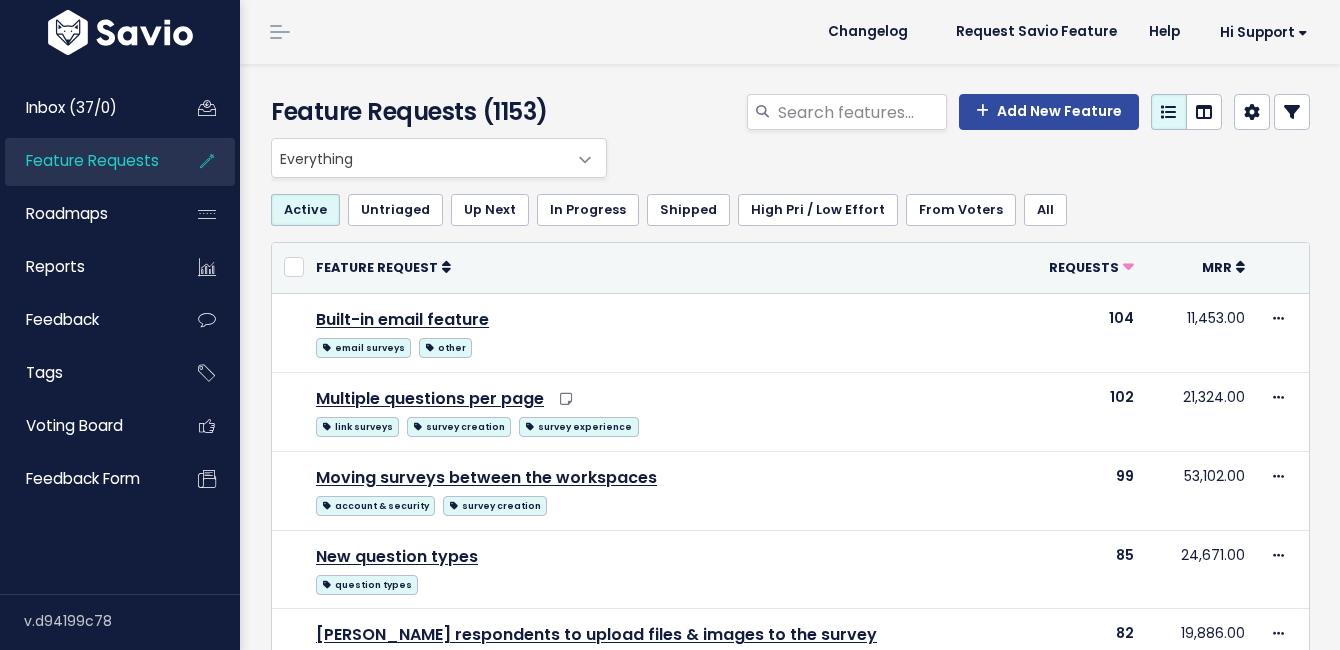 scroll, scrollTop: 0, scrollLeft: 0, axis: both 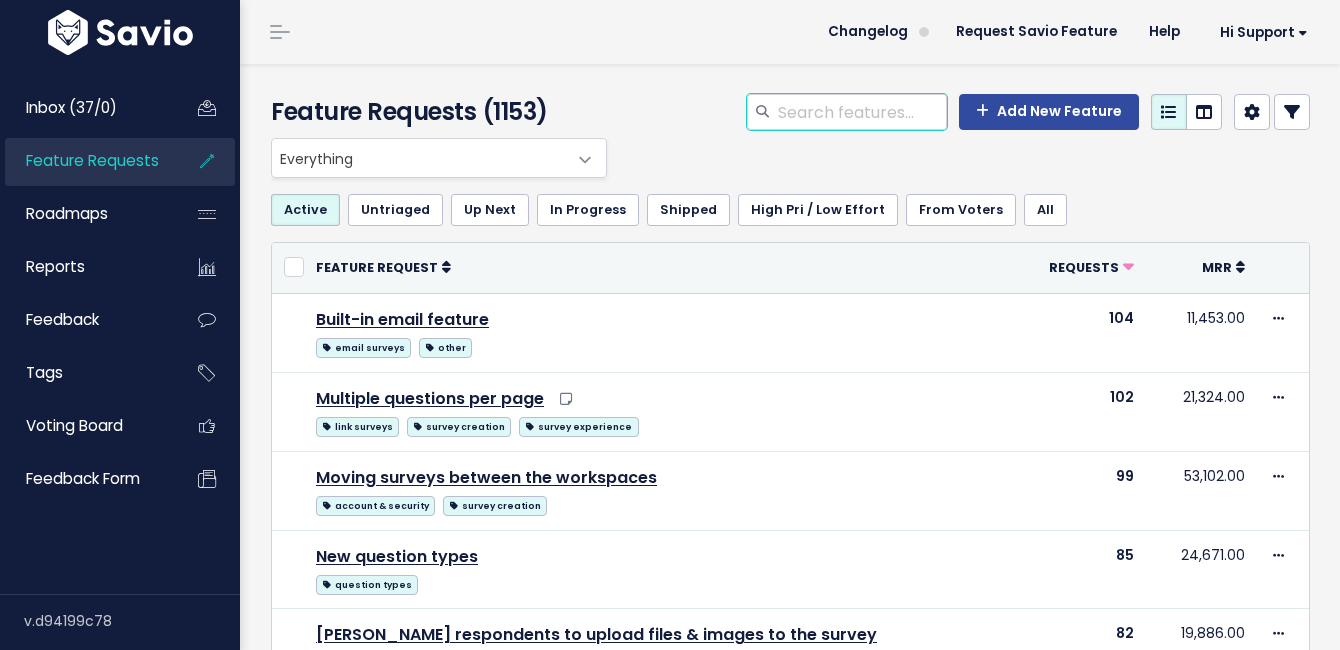 click at bounding box center [861, 112] 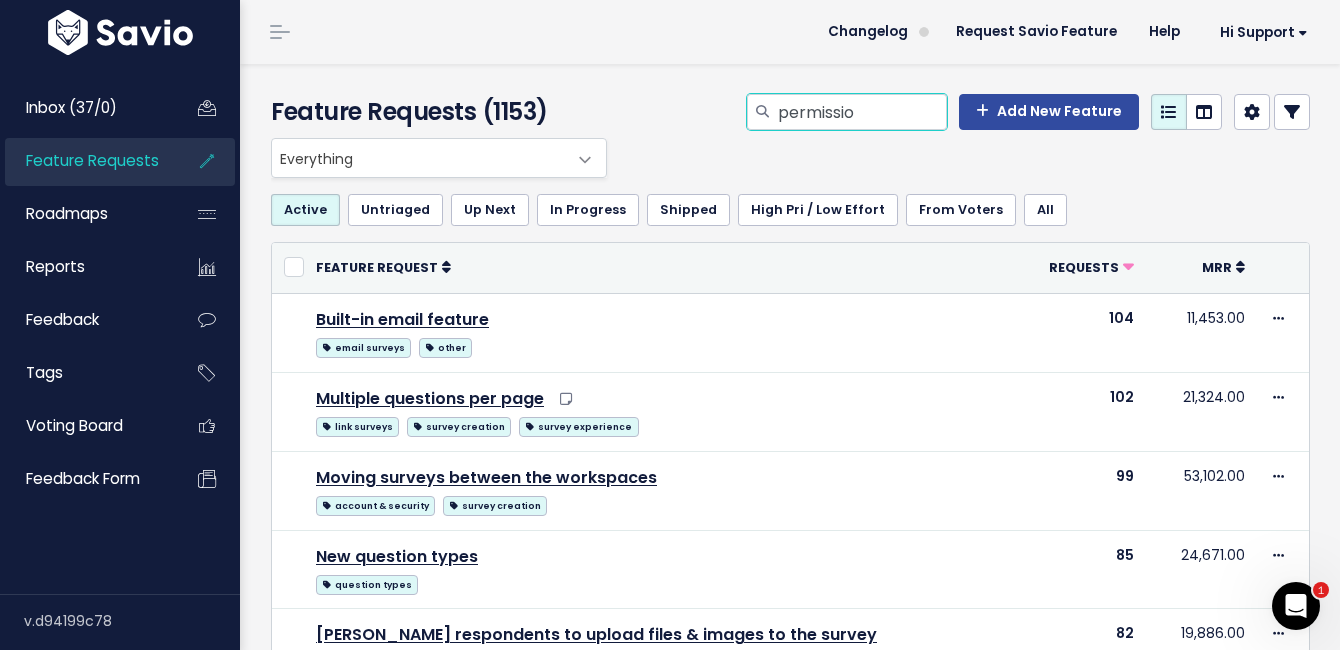 scroll, scrollTop: 0, scrollLeft: 0, axis: both 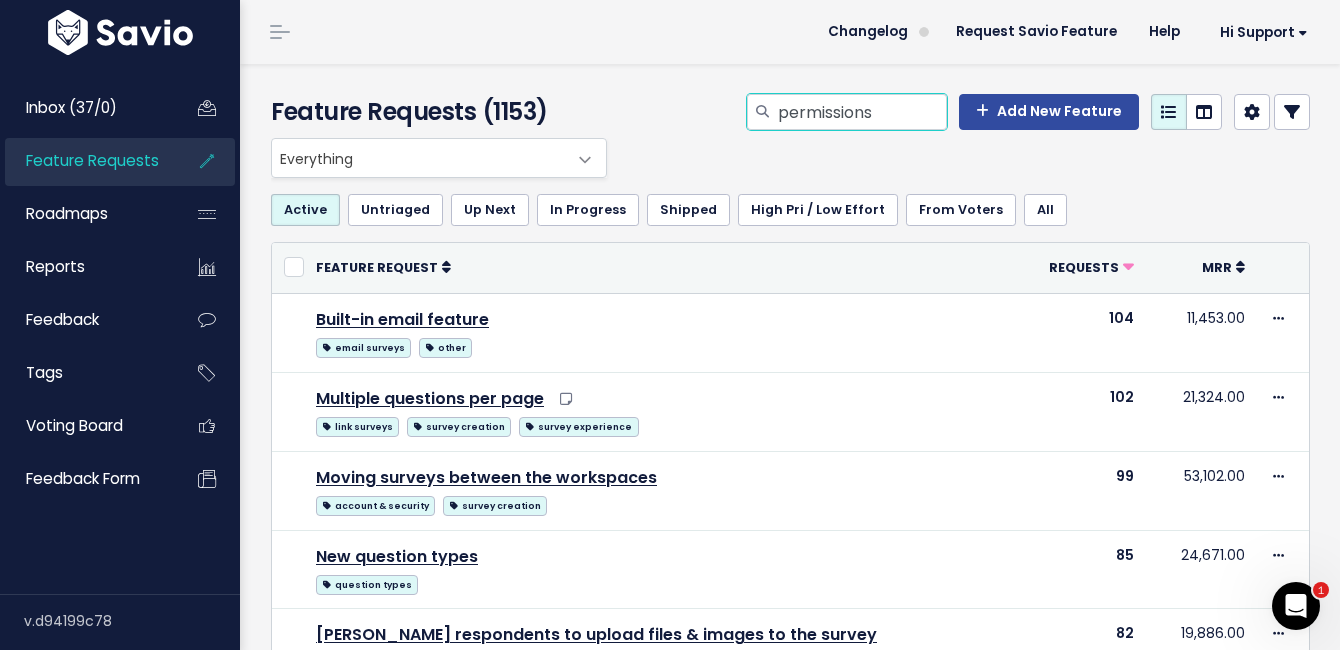 type on "permissions" 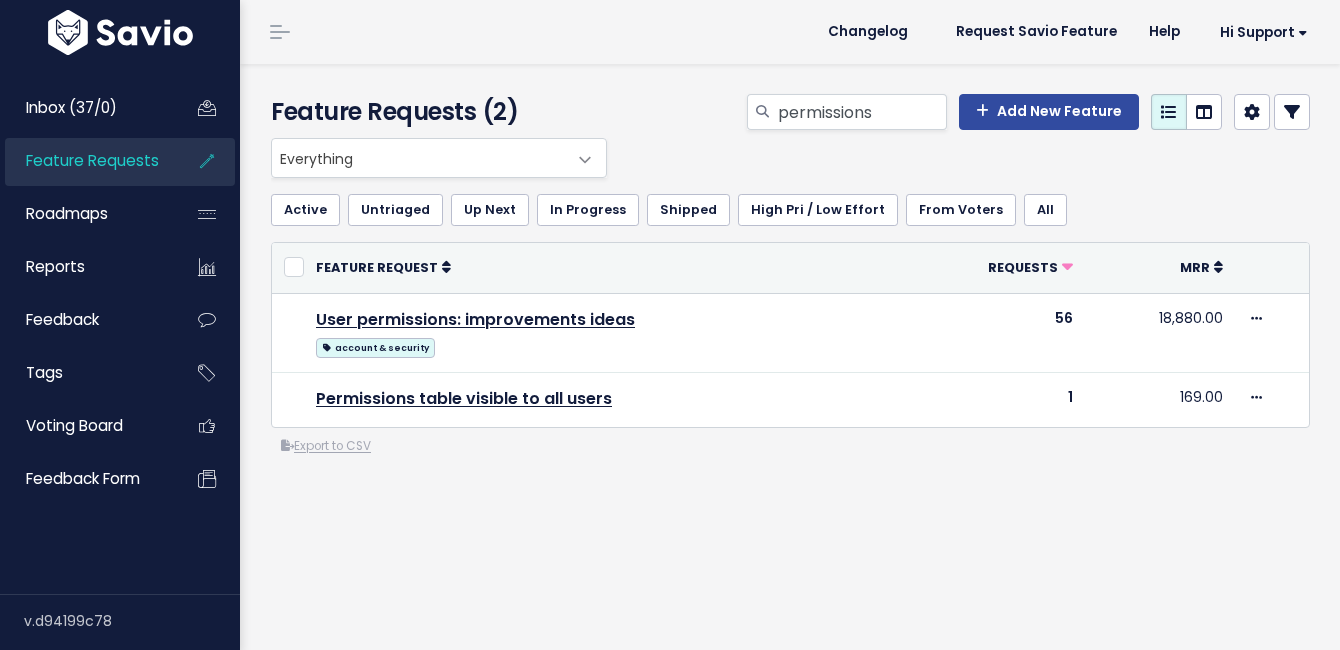 scroll, scrollTop: 0, scrollLeft: 0, axis: both 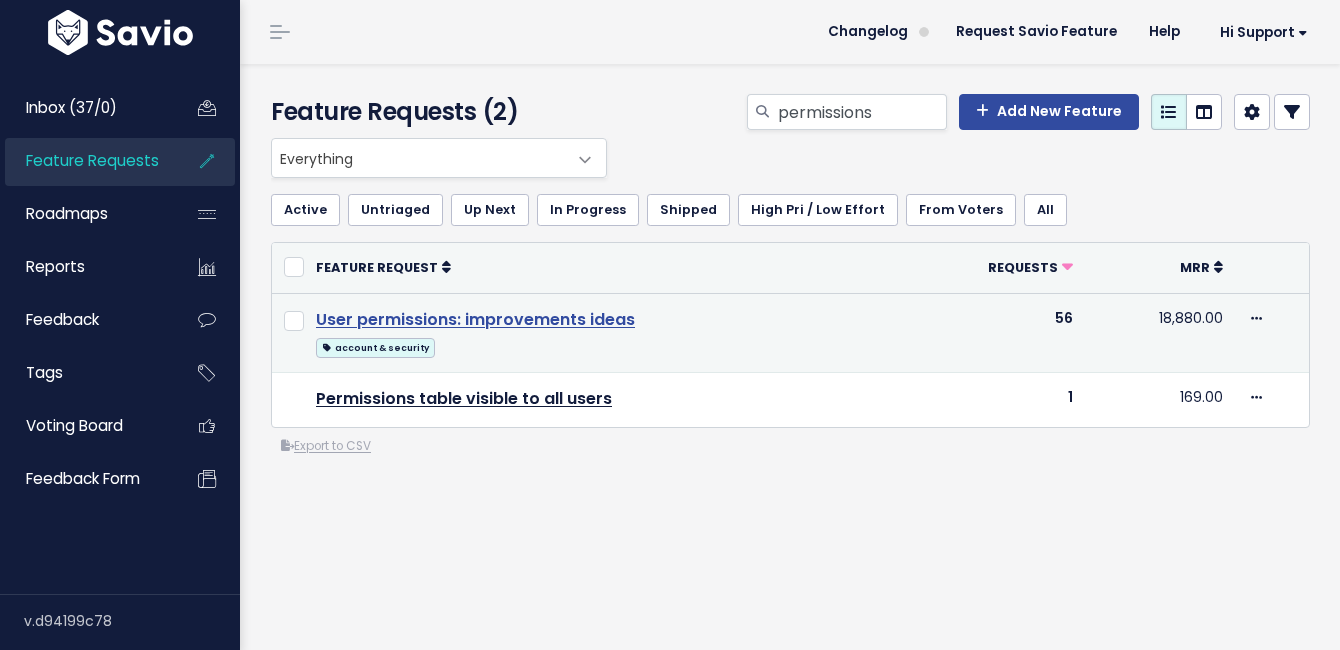 click on "User permissions: improvements ideas" at bounding box center (475, 319) 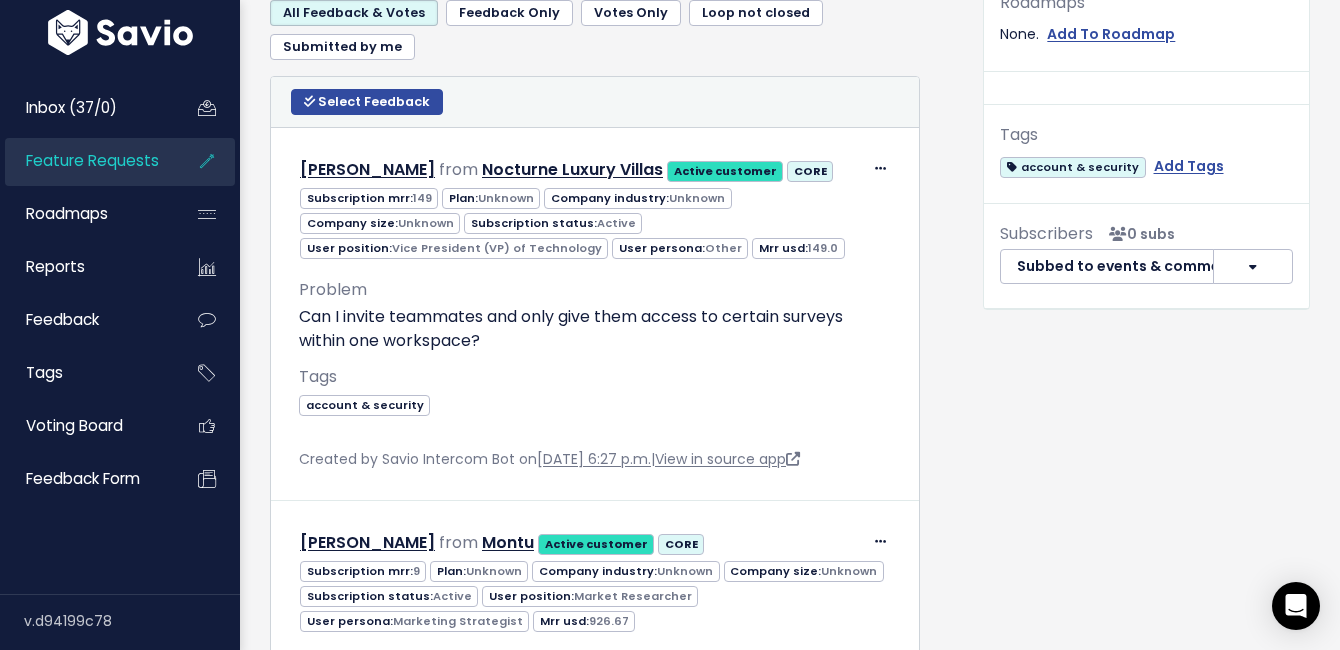 scroll, scrollTop: 728, scrollLeft: 0, axis: vertical 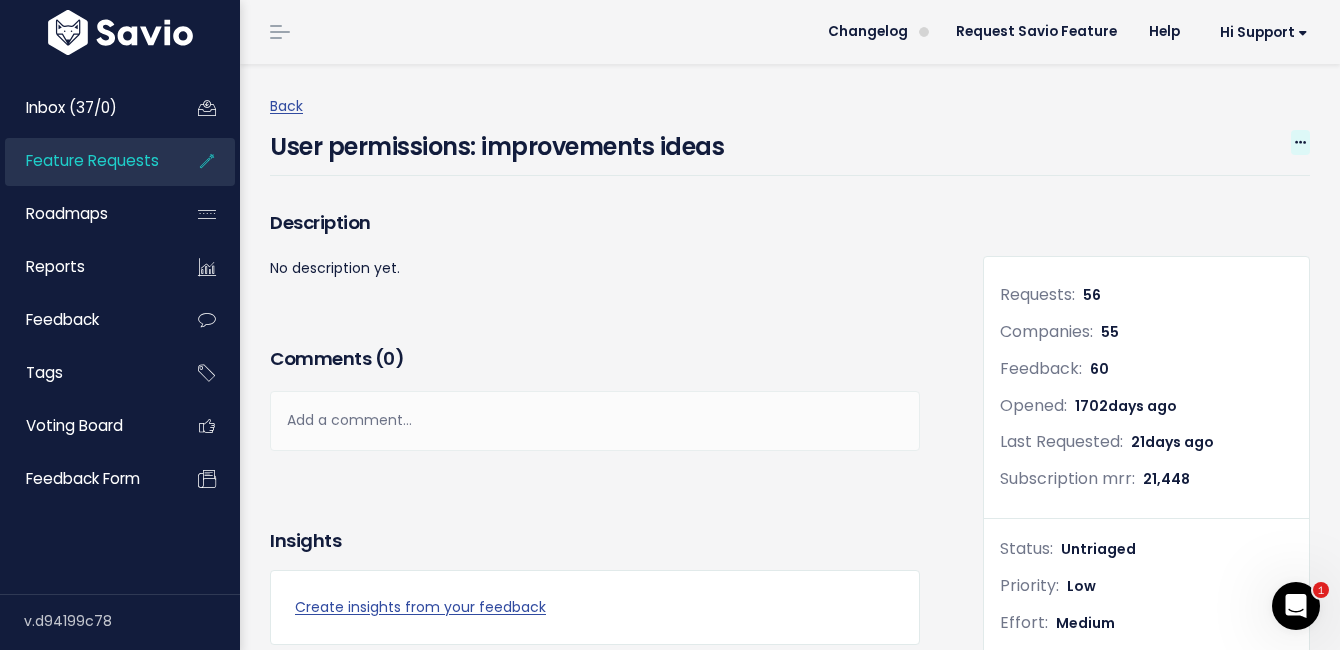 click at bounding box center (1300, 142) 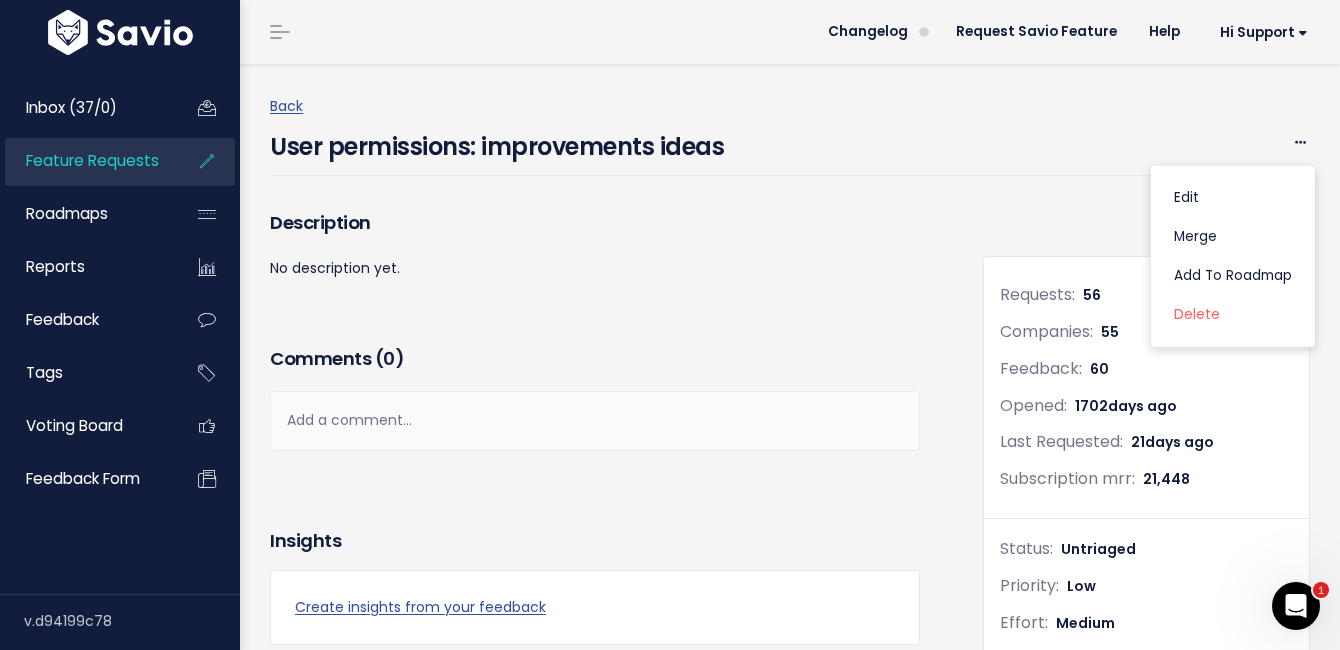 click on "Requests:
56
Companies:
55
Feedback:
60
Opened:
1702  days ago
Last Requested:
21  days ago
Subscription mrr:
21,448
Status:
Untriaged
Priority:
Low
Effort:
Medium
Is Public:
No
Roadmaps" at bounding box center [1146, 16057] 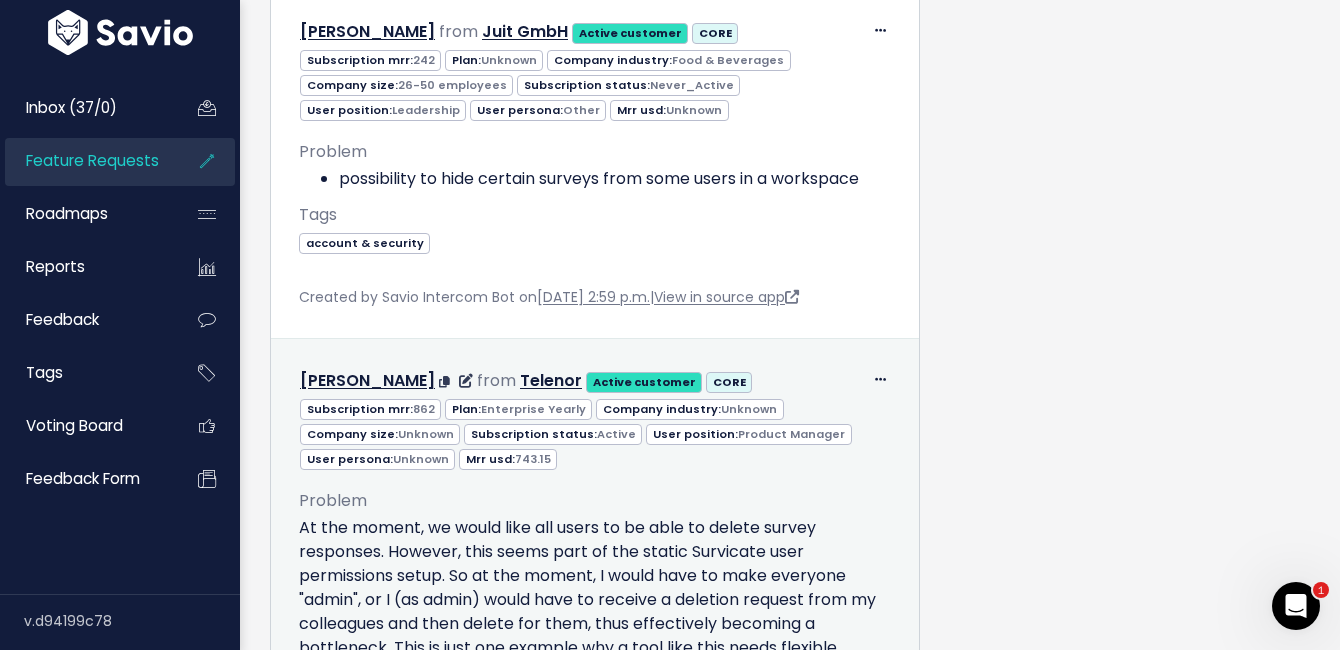 scroll, scrollTop: 9817, scrollLeft: 0, axis: vertical 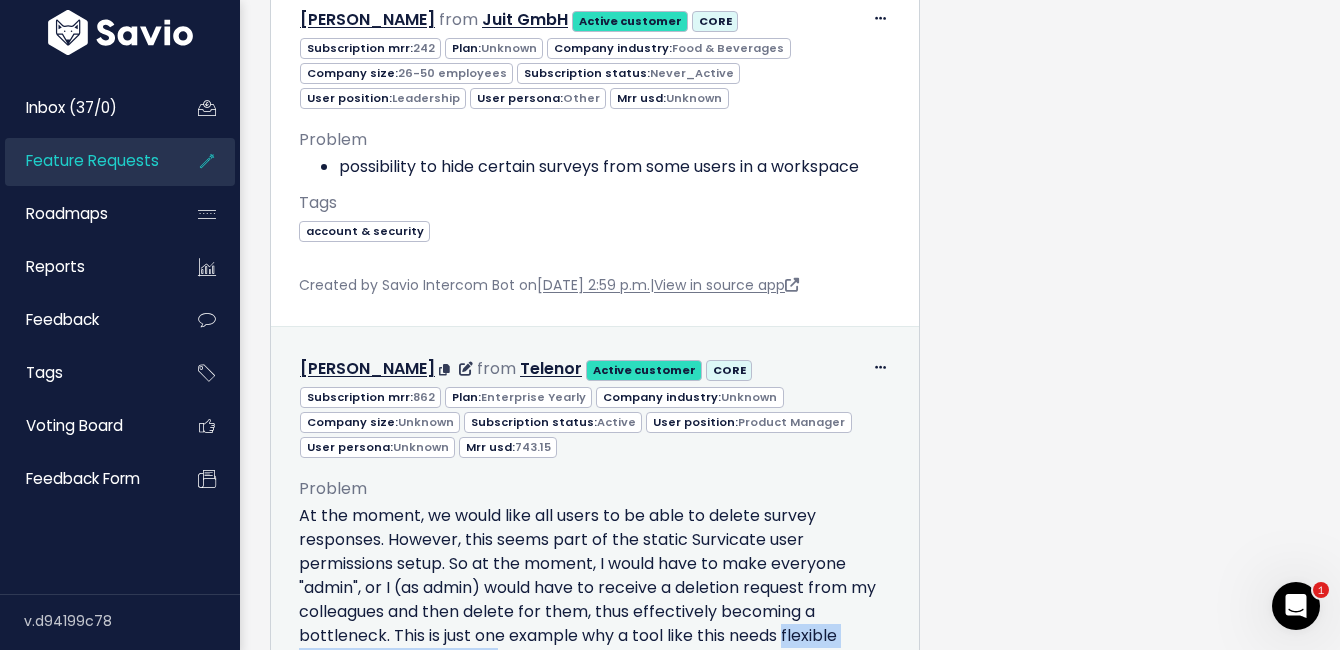 drag, startPoint x: 787, startPoint y: 529, endPoint x: 503, endPoint y: 558, distance: 285.4768 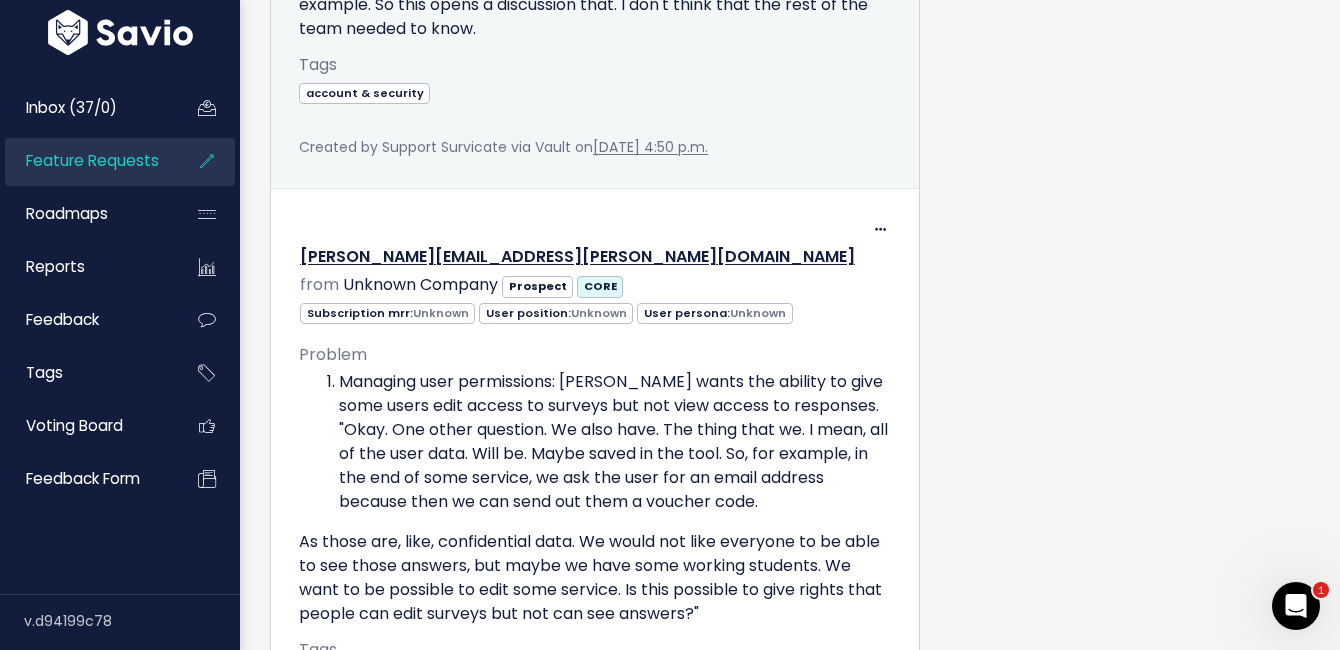 scroll, scrollTop: 12122, scrollLeft: 0, axis: vertical 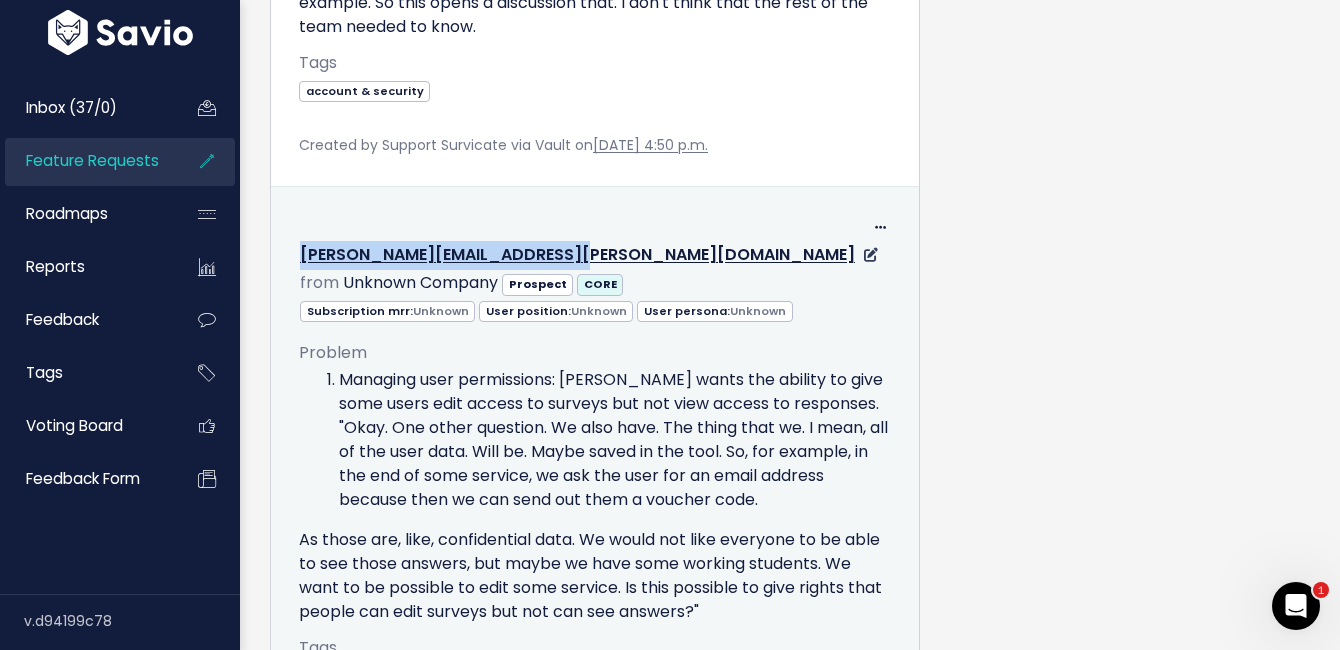 click on "Edit
Return to Inbox
Delete
katharina.striegel@foodji.com
from
Unknown Company
Prospect
CORE" at bounding box center [595, 491] 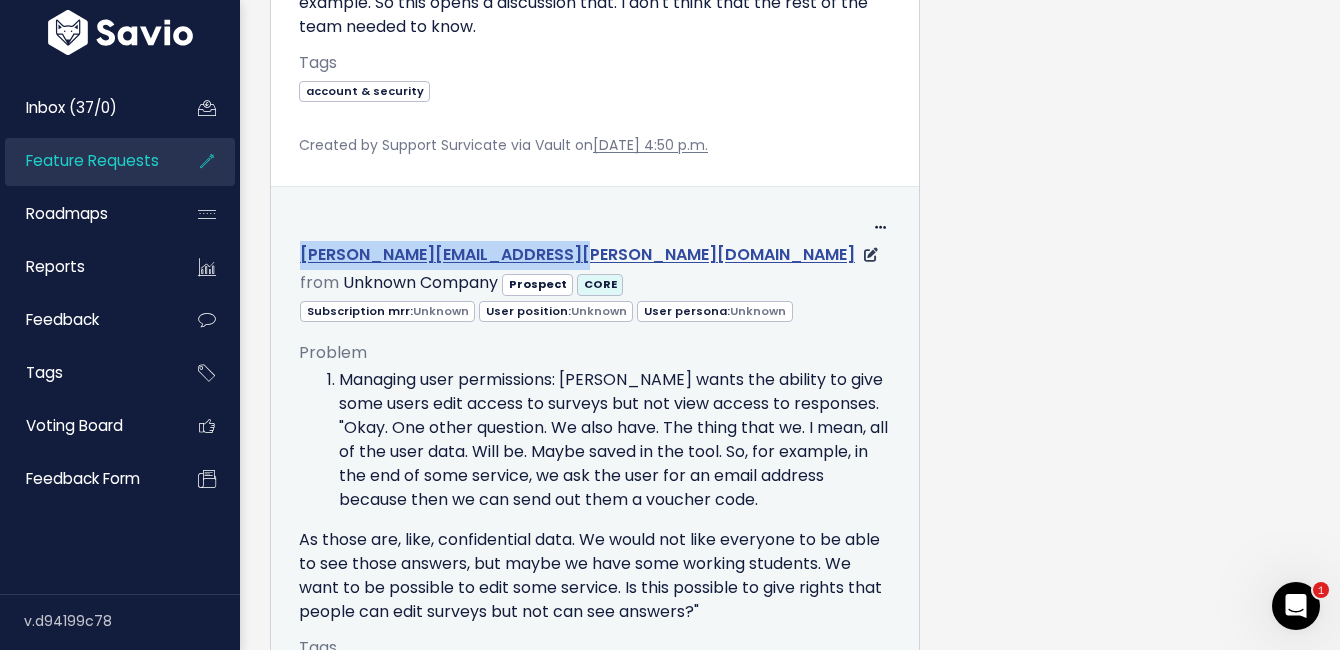 drag, startPoint x: 297, startPoint y: 125, endPoint x: 547, endPoint y: 151, distance: 251.34836 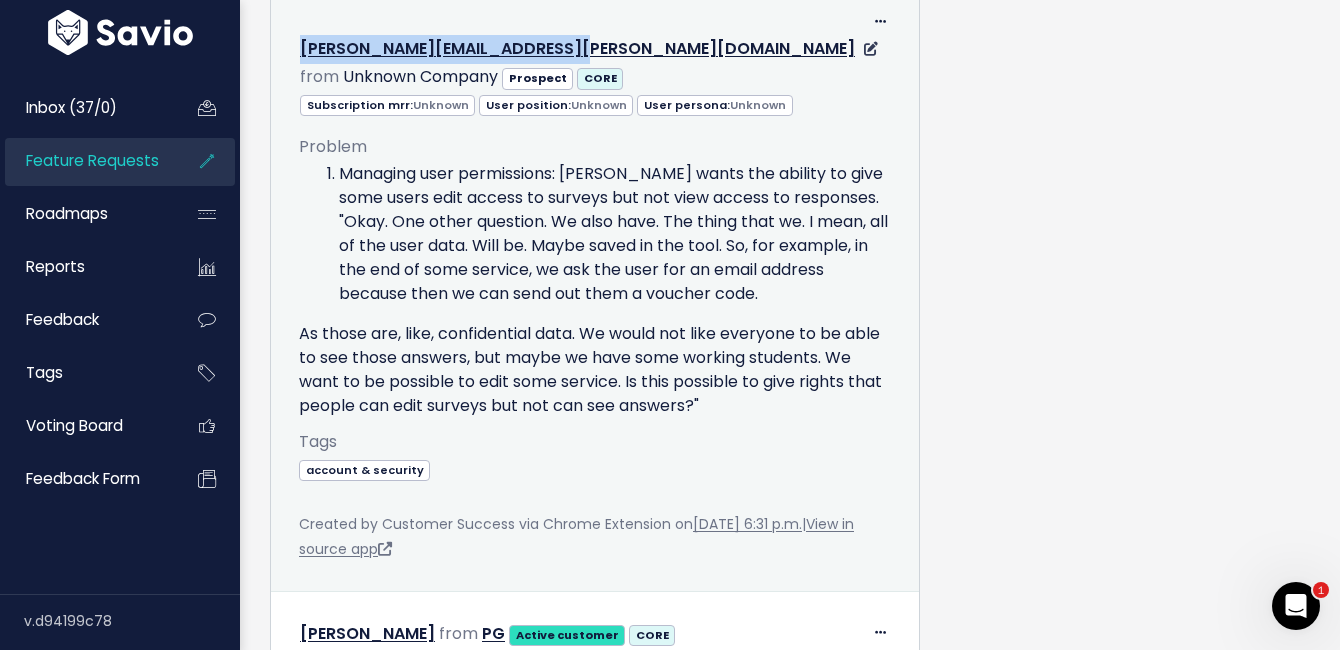 scroll, scrollTop: 12333, scrollLeft: 0, axis: vertical 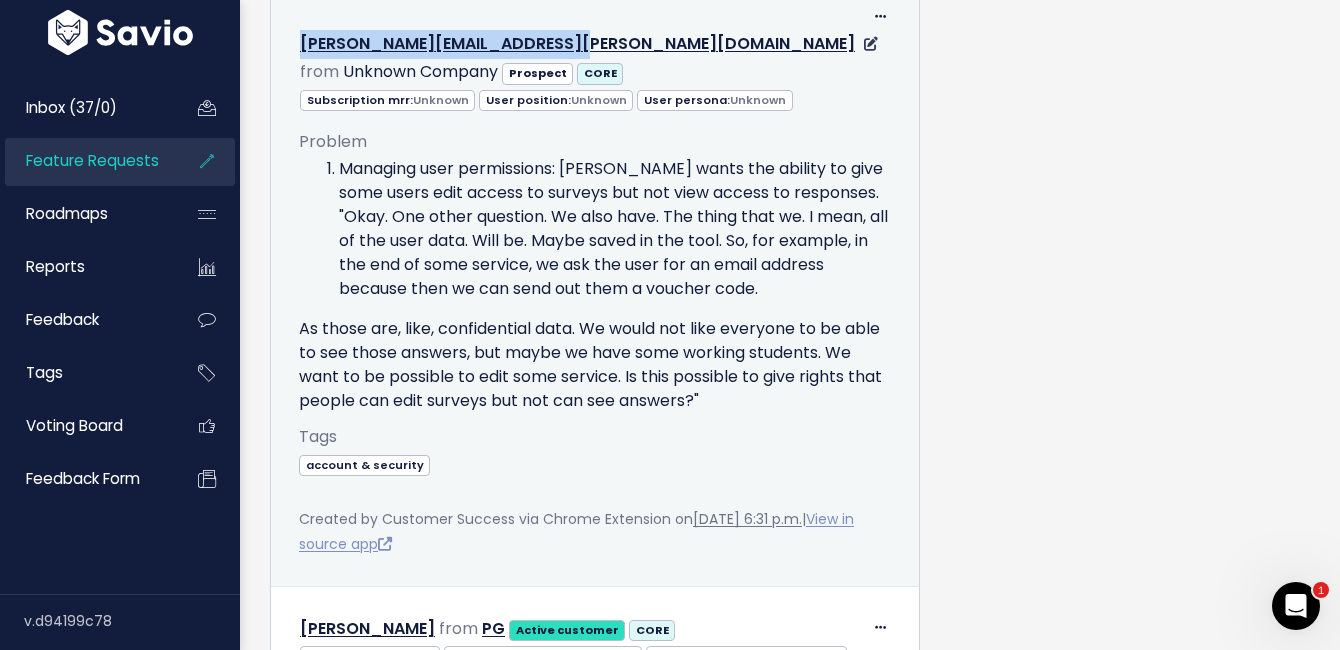 click on "View in source app" at bounding box center [576, 531] 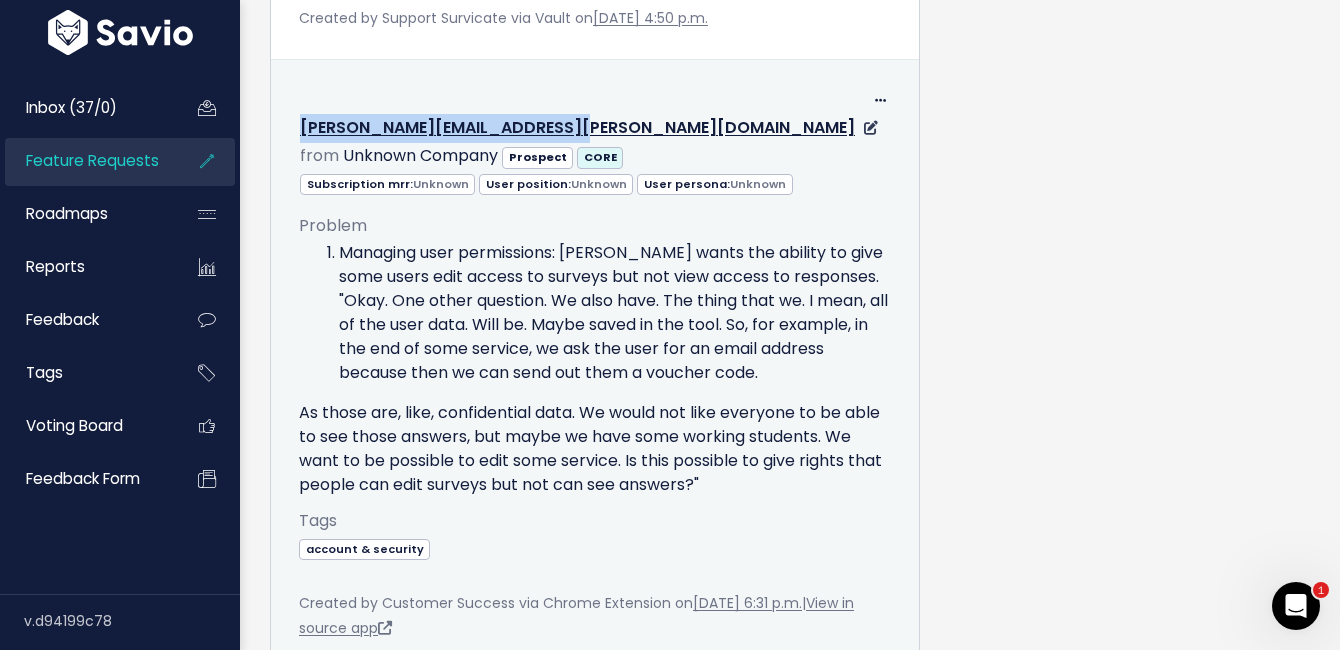 scroll, scrollTop: 12228, scrollLeft: 0, axis: vertical 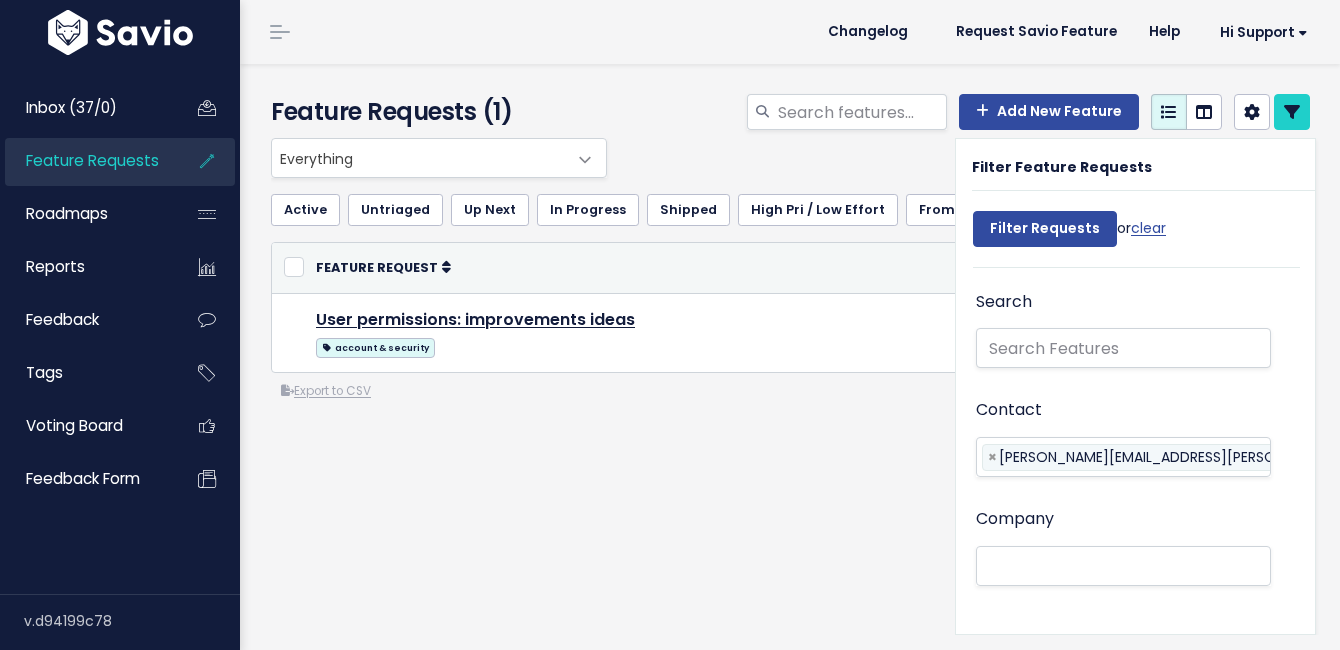 select 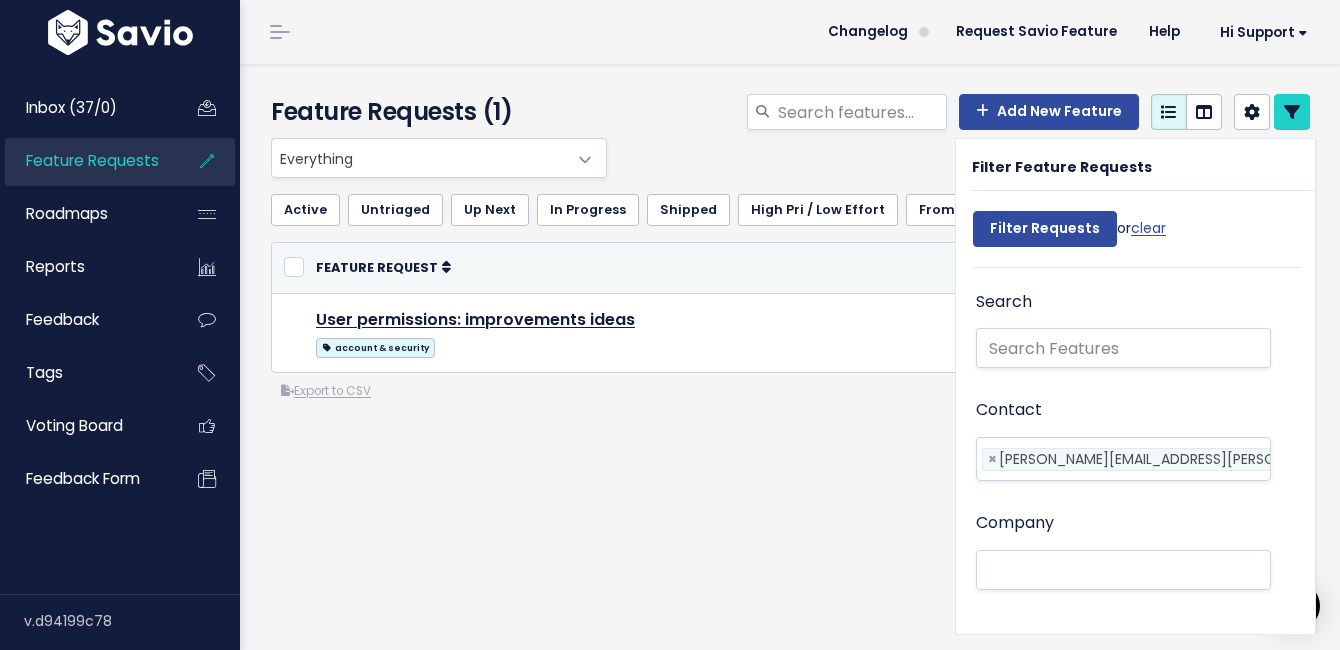 click on "[PERSON_NAME][EMAIL_ADDRESS][PERSON_NAME][DOMAIN_NAME]" at bounding box center (1224, 459) 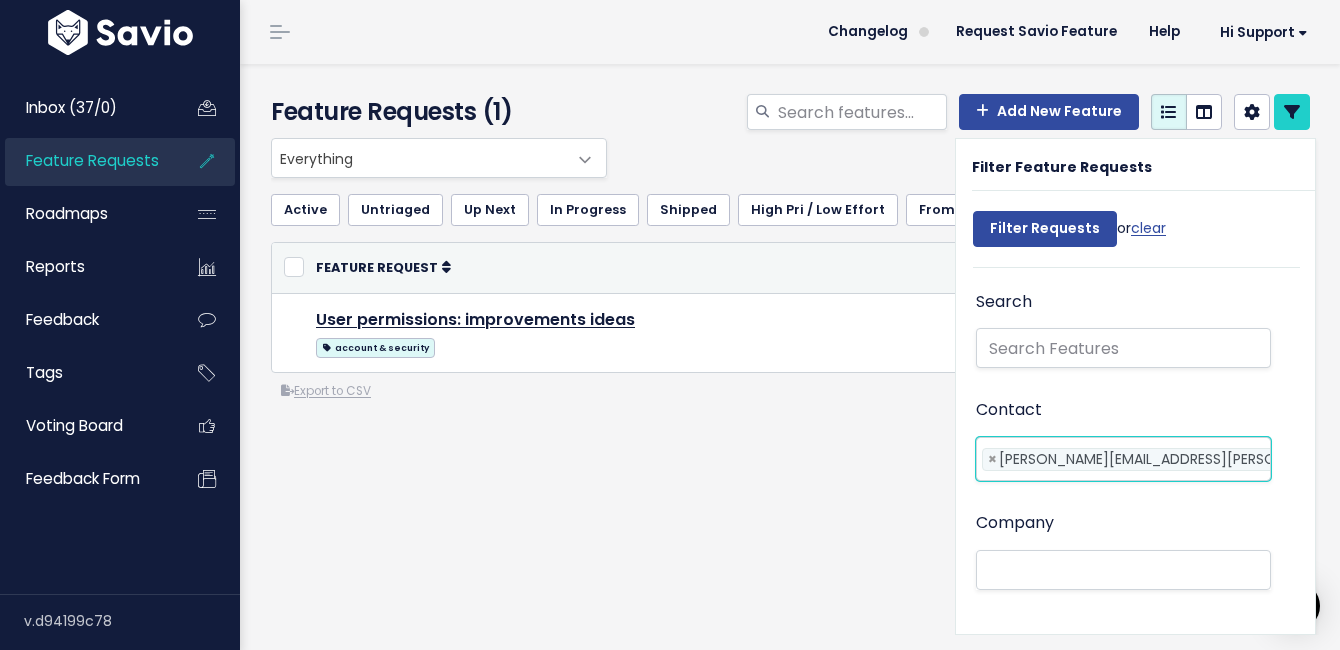 click on "[PERSON_NAME][EMAIL_ADDRESS][PERSON_NAME][DOMAIN_NAME]" at bounding box center [1224, 459] 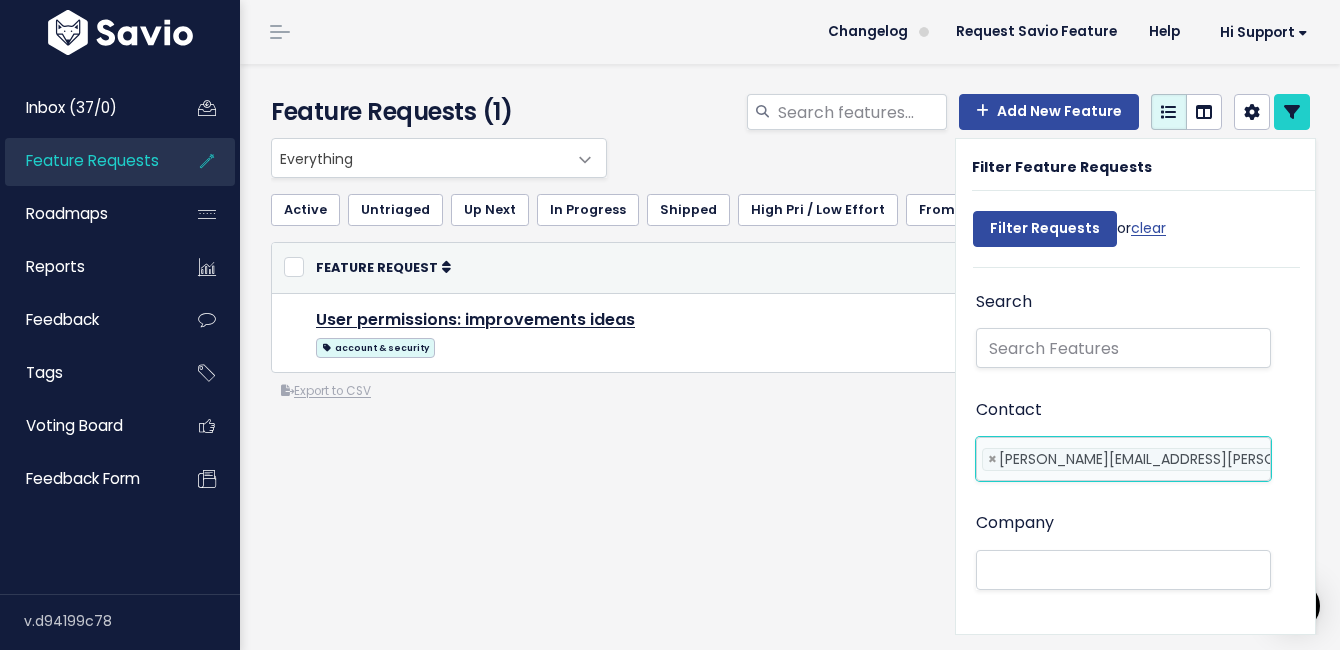 click on "[PERSON_NAME][EMAIL_ADDRESS][PERSON_NAME][DOMAIN_NAME]" at bounding box center [1224, 459] 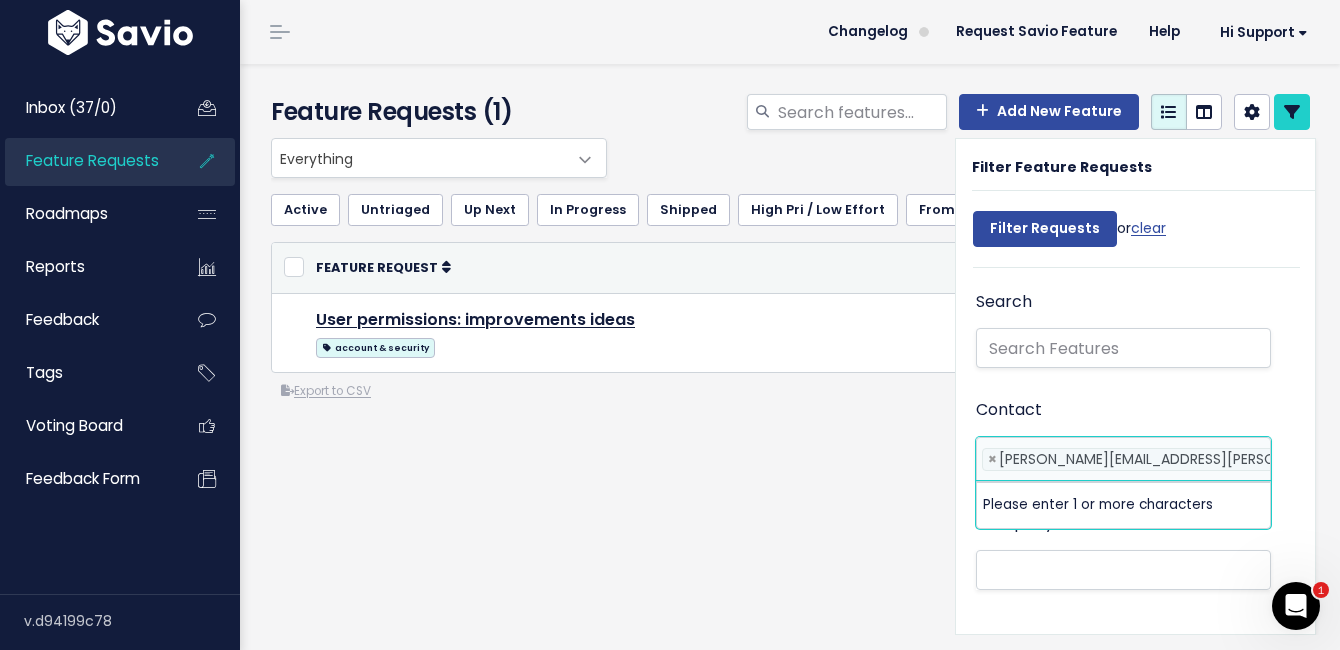 scroll, scrollTop: 0, scrollLeft: 0, axis: both 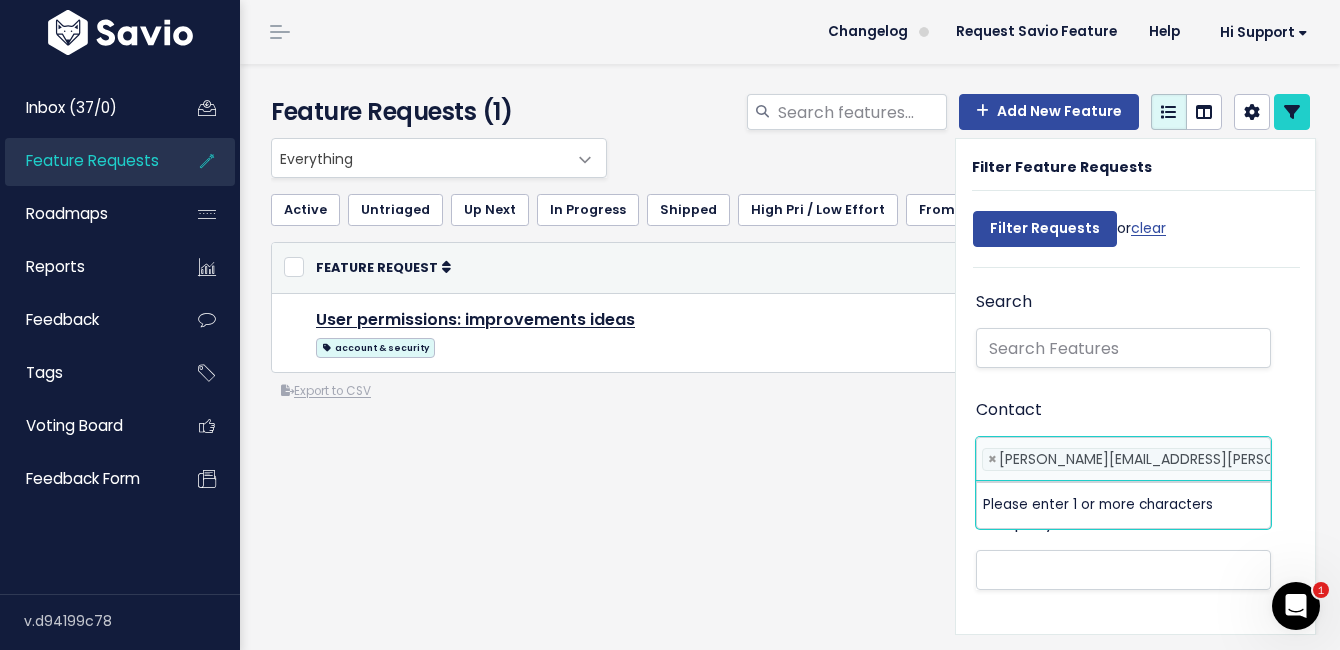click on "[PERSON_NAME][EMAIL_ADDRESS][PERSON_NAME][DOMAIN_NAME]" at bounding box center [1224, 459] 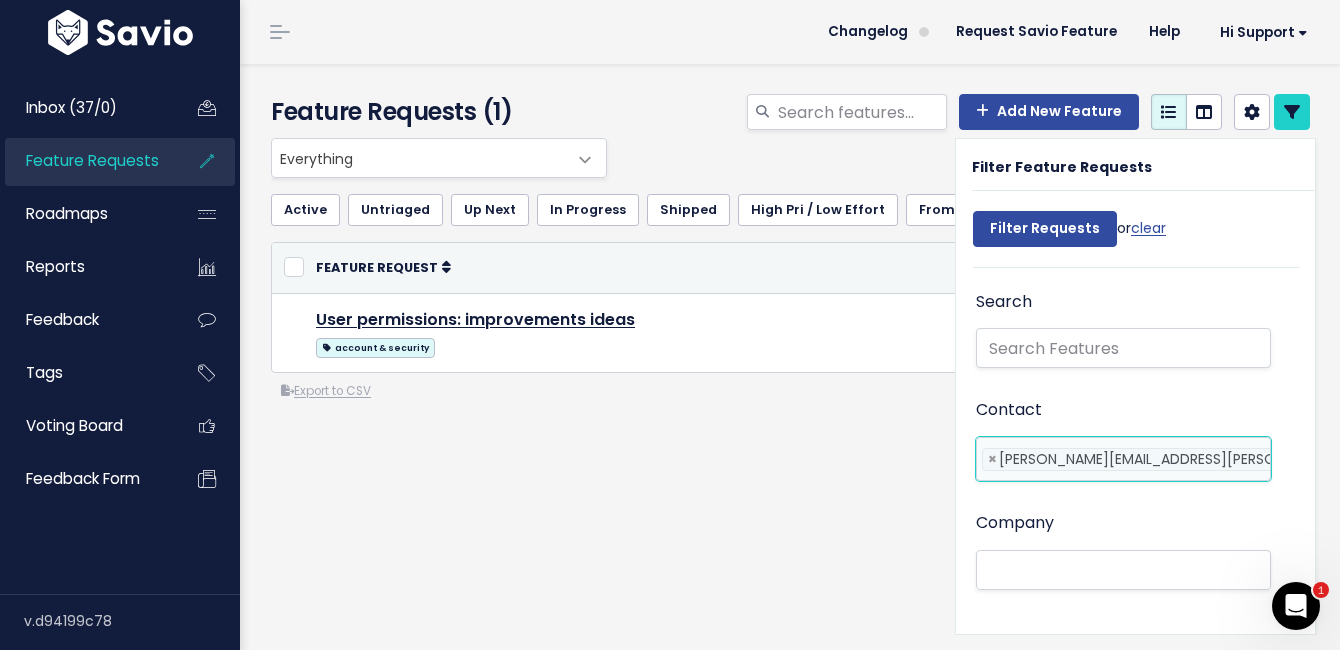 click on "[PERSON_NAME][EMAIL_ADDRESS][PERSON_NAME][DOMAIN_NAME]" at bounding box center [1224, 459] 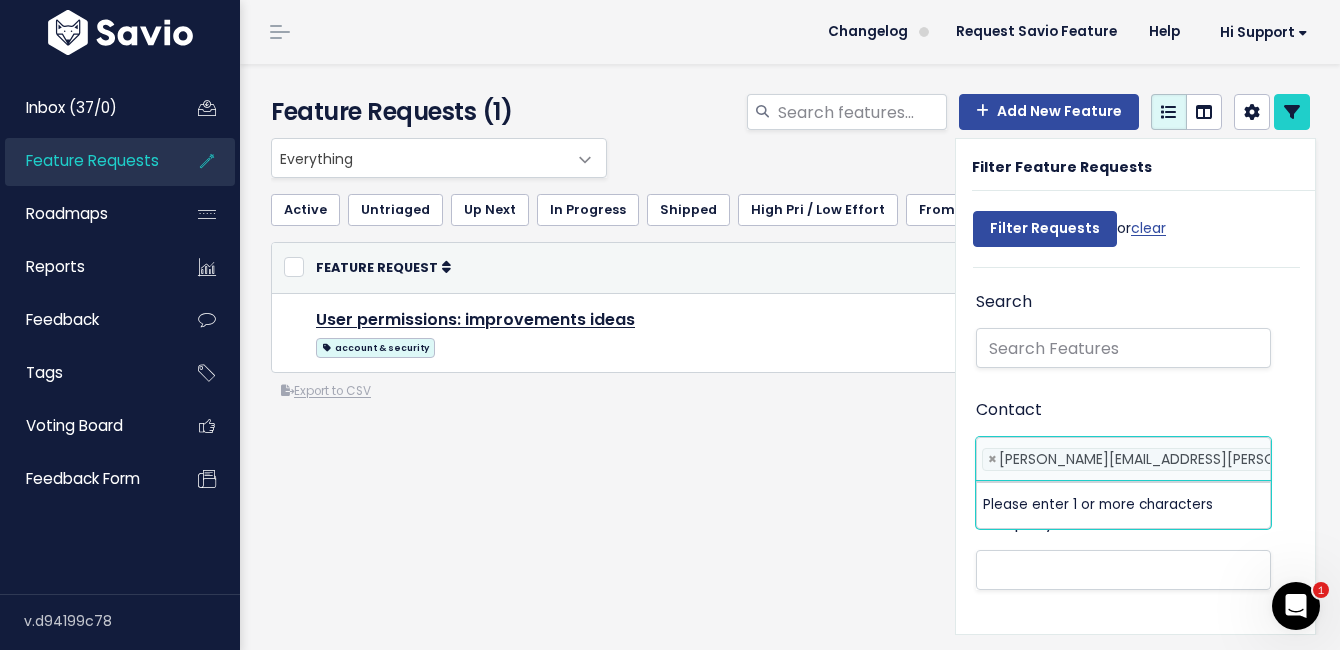 click on "[PERSON_NAME][EMAIL_ADDRESS][PERSON_NAME][DOMAIN_NAME]" at bounding box center (1224, 459) 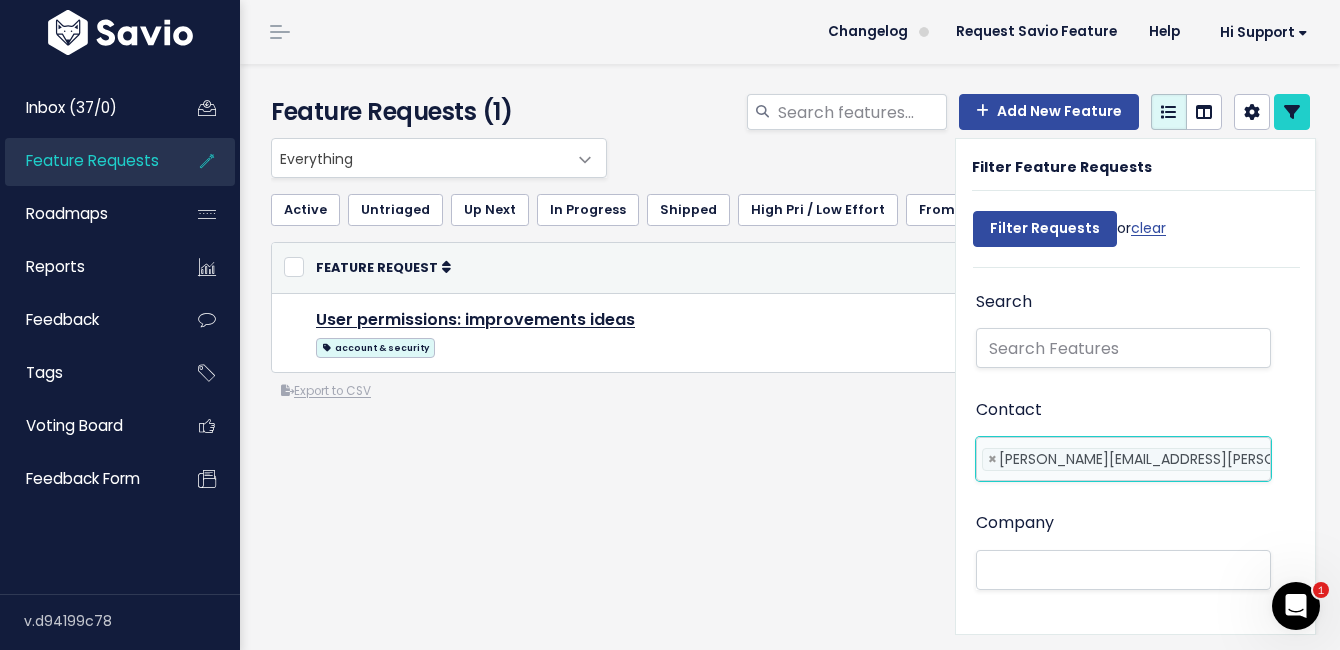 click on "[PERSON_NAME][EMAIL_ADDRESS][PERSON_NAME][DOMAIN_NAME]" at bounding box center (1224, 459) 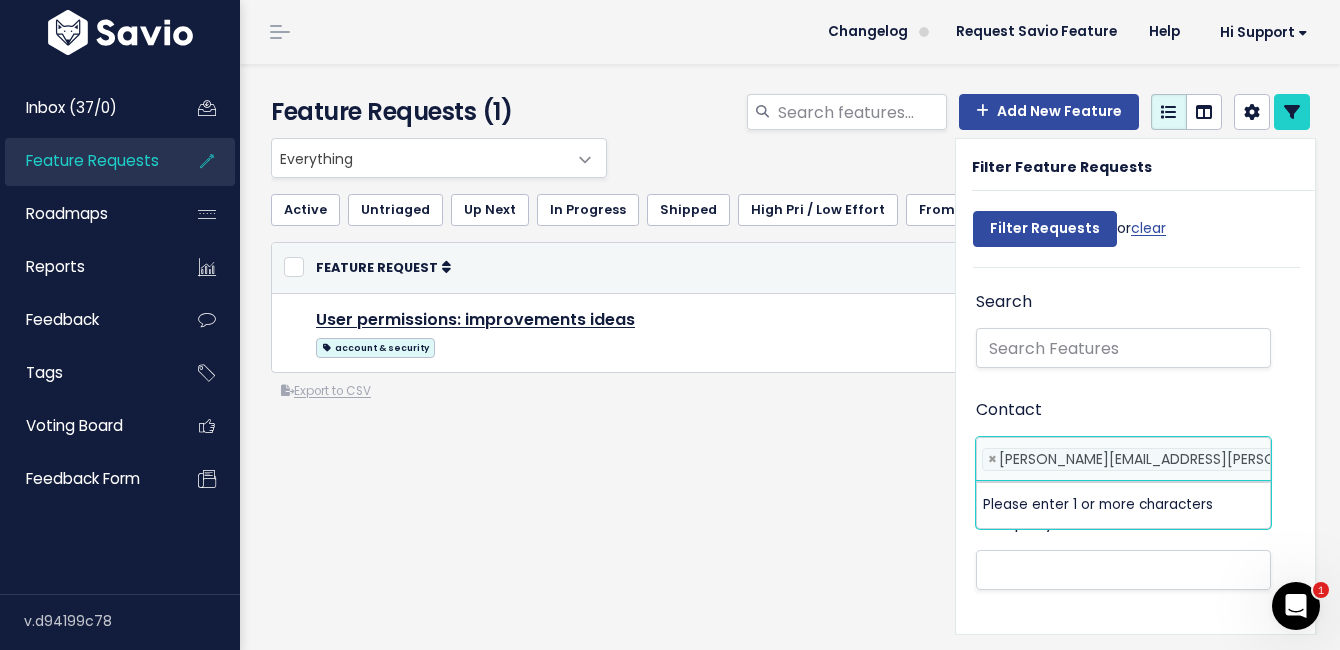 click on "Search" at bounding box center [1123, 342] 